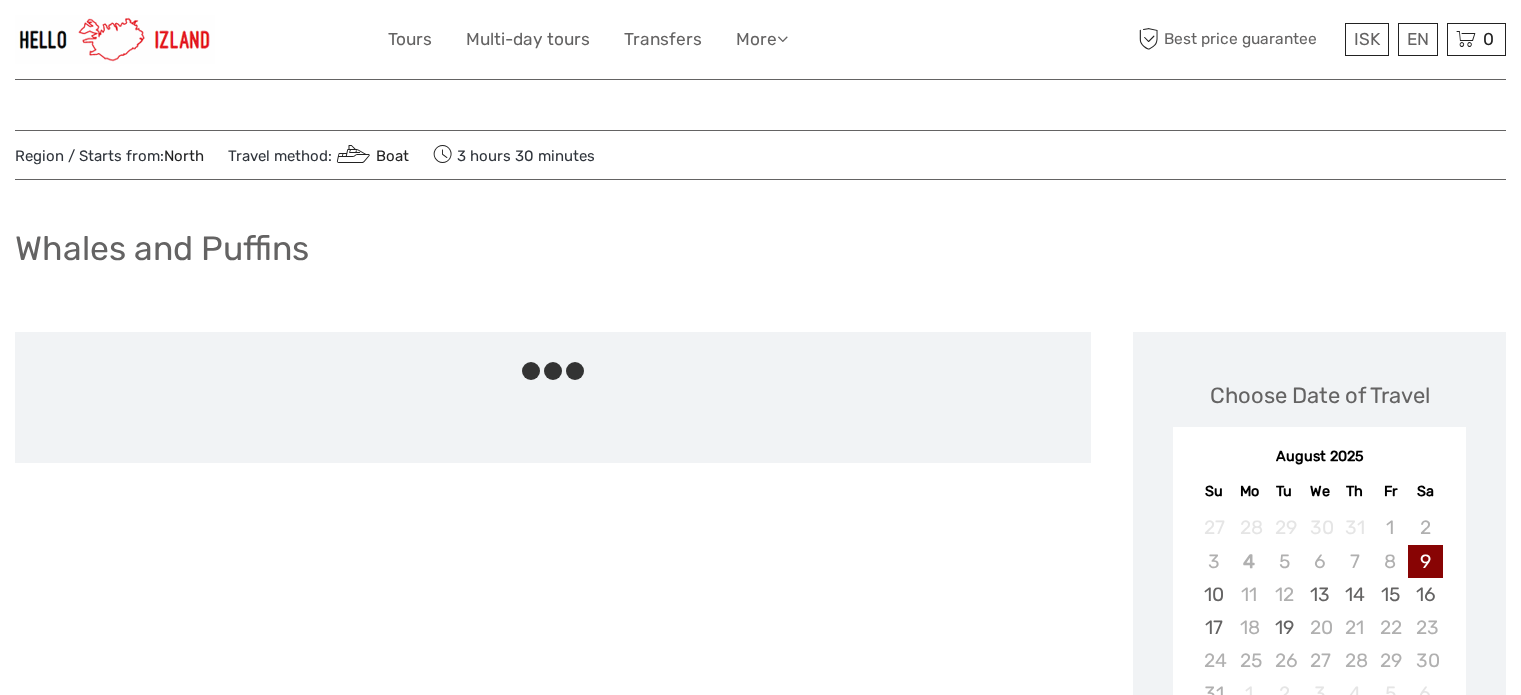 scroll, scrollTop: 0, scrollLeft: 0, axis: both 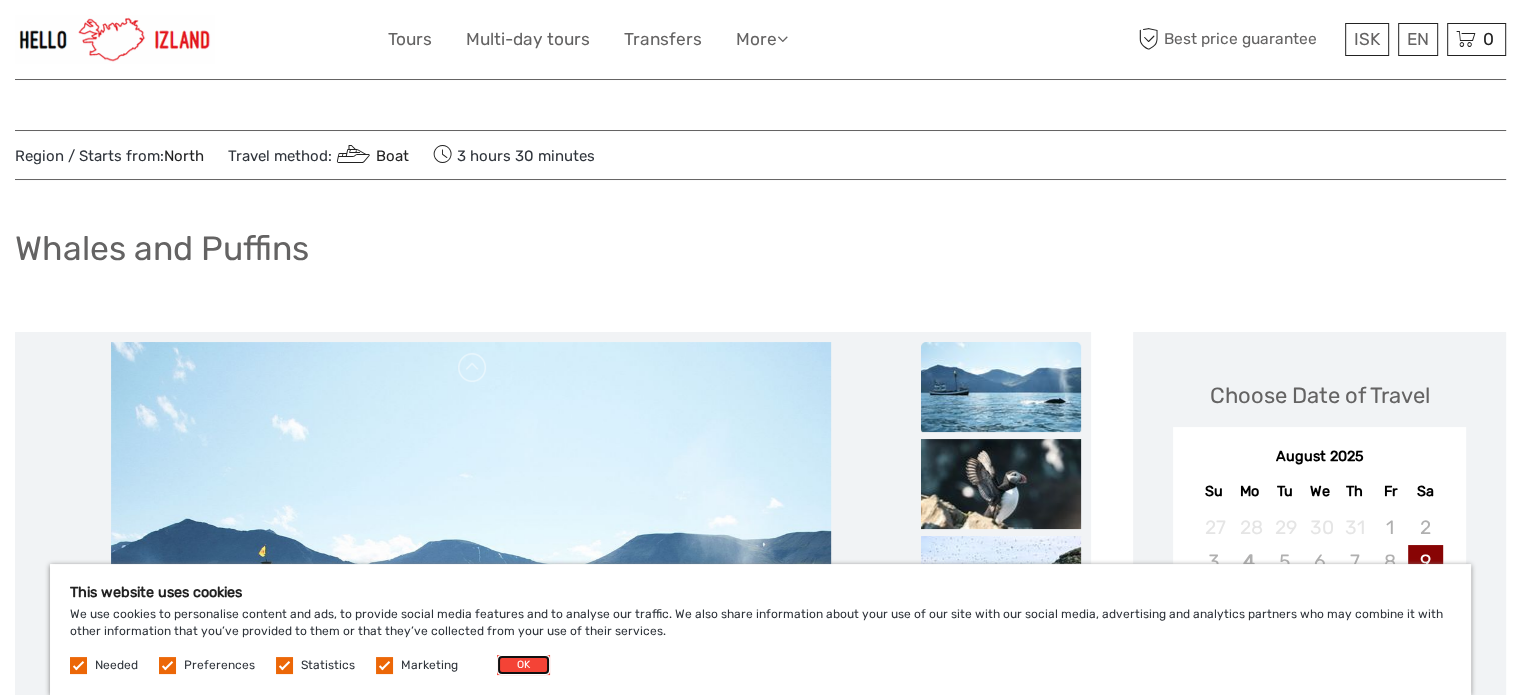 click on "OK" at bounding box center (523, 665) 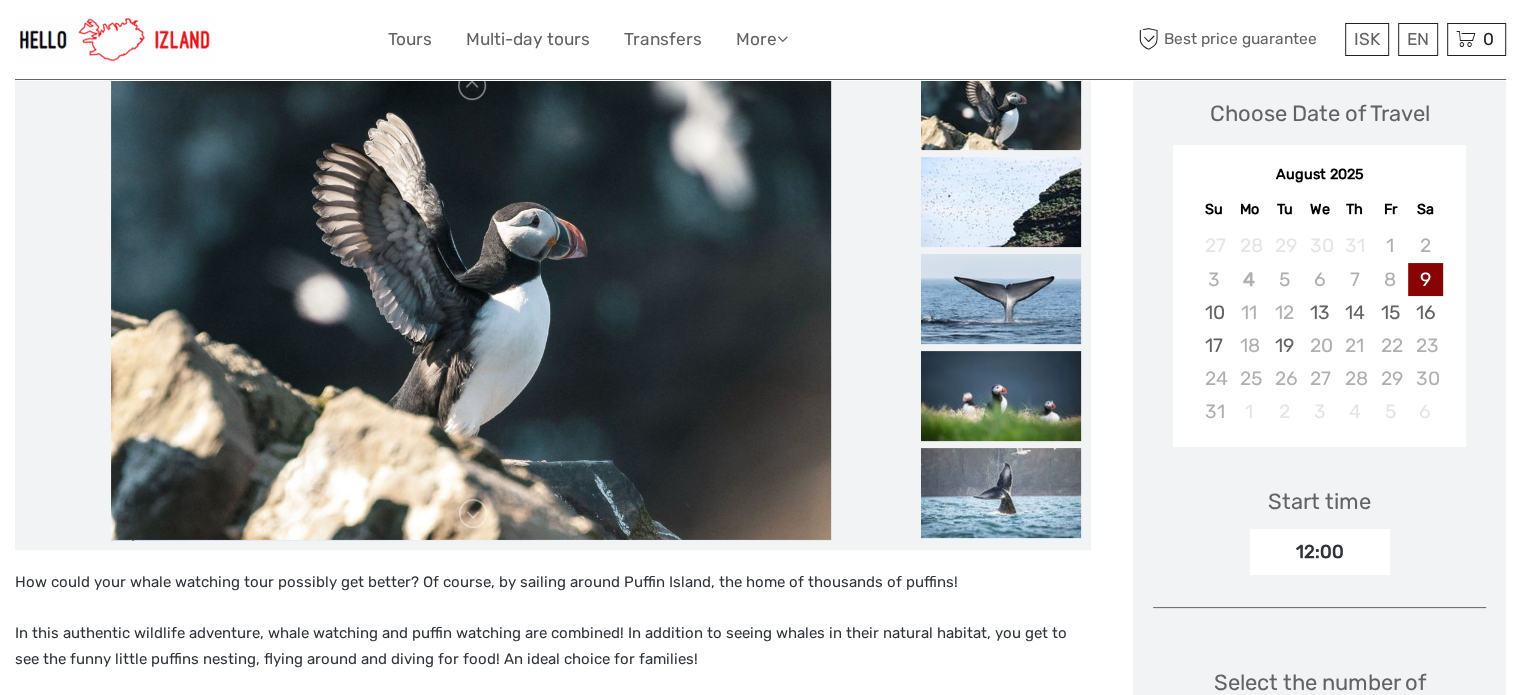 scroll, scrollTop: 200, scrollLeft: 0, axis: vertical 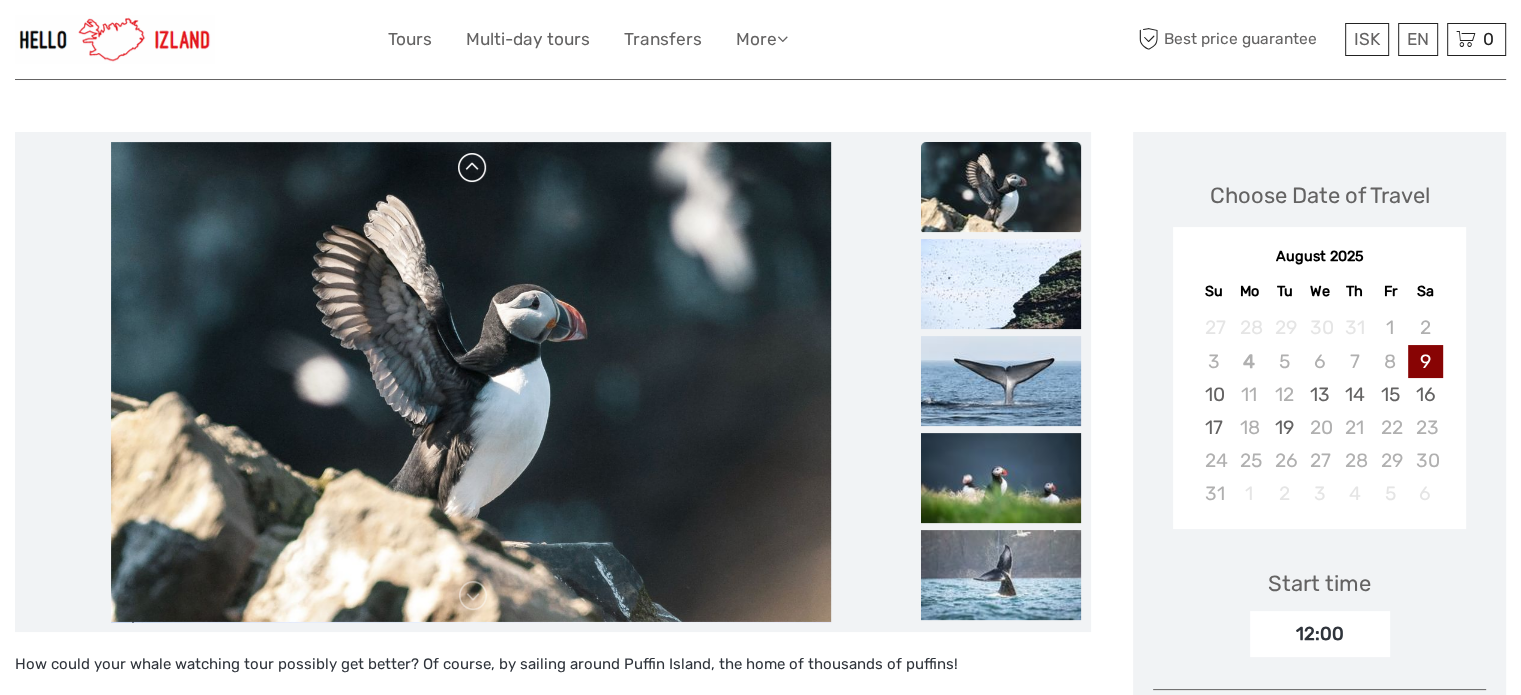 click at bounding box center [473, 168] 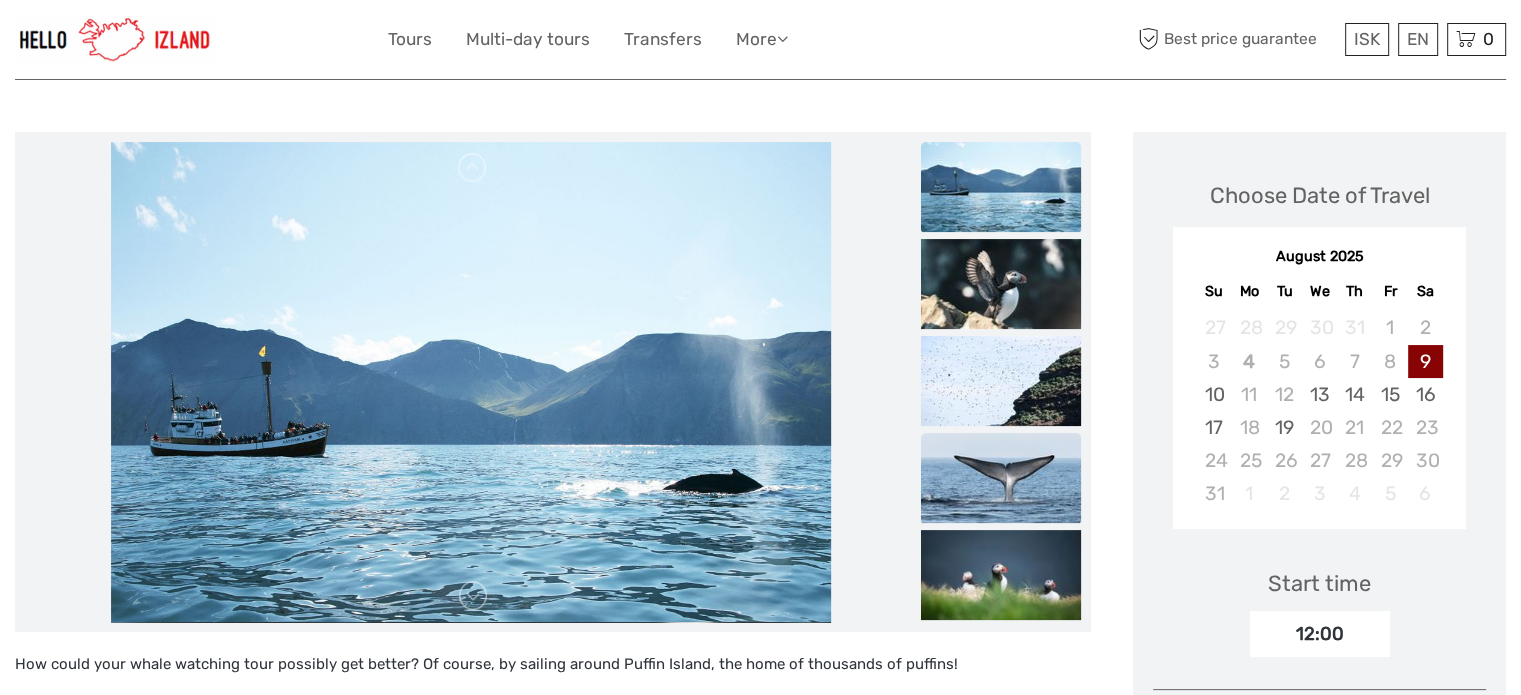 click at bounding box center (1001, 478) 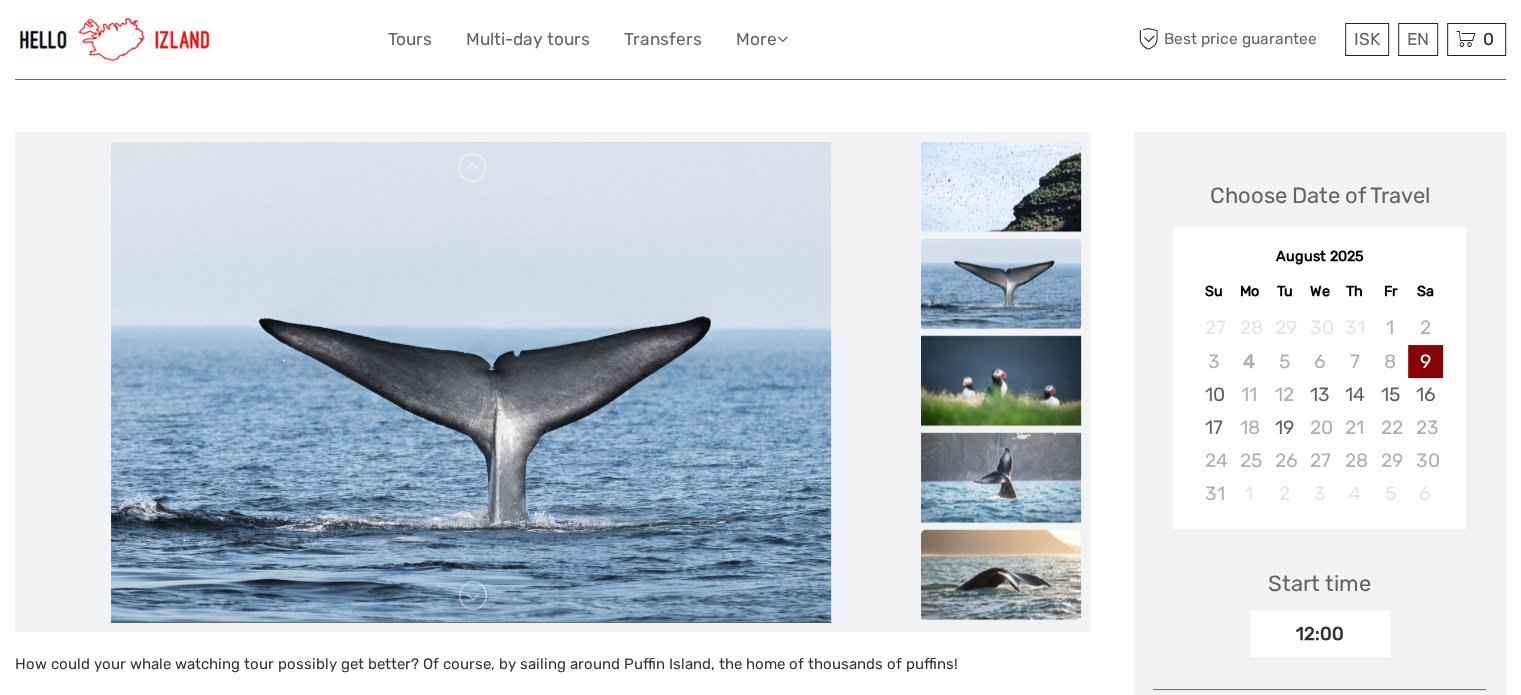 click at bounding box center (1001, 575) 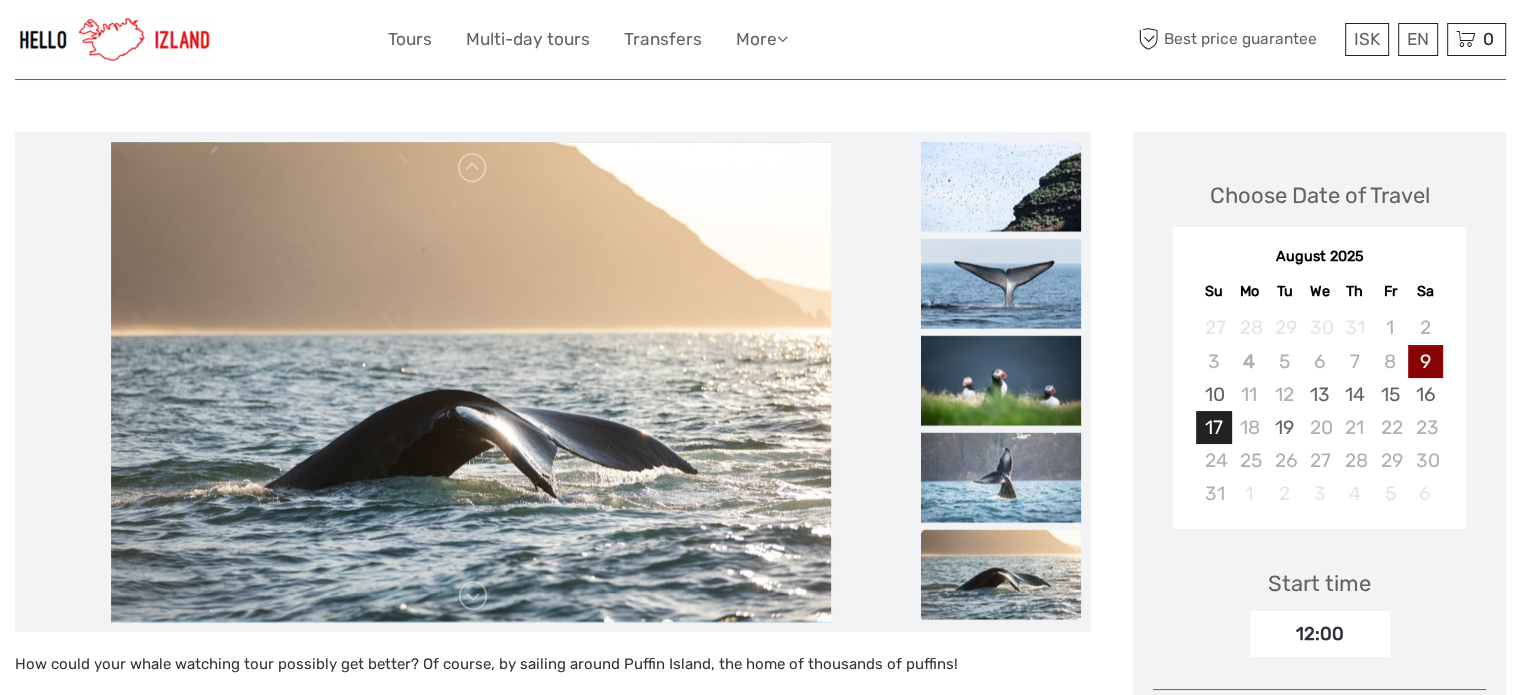 click on "17" at bounding box center [1213, 427] 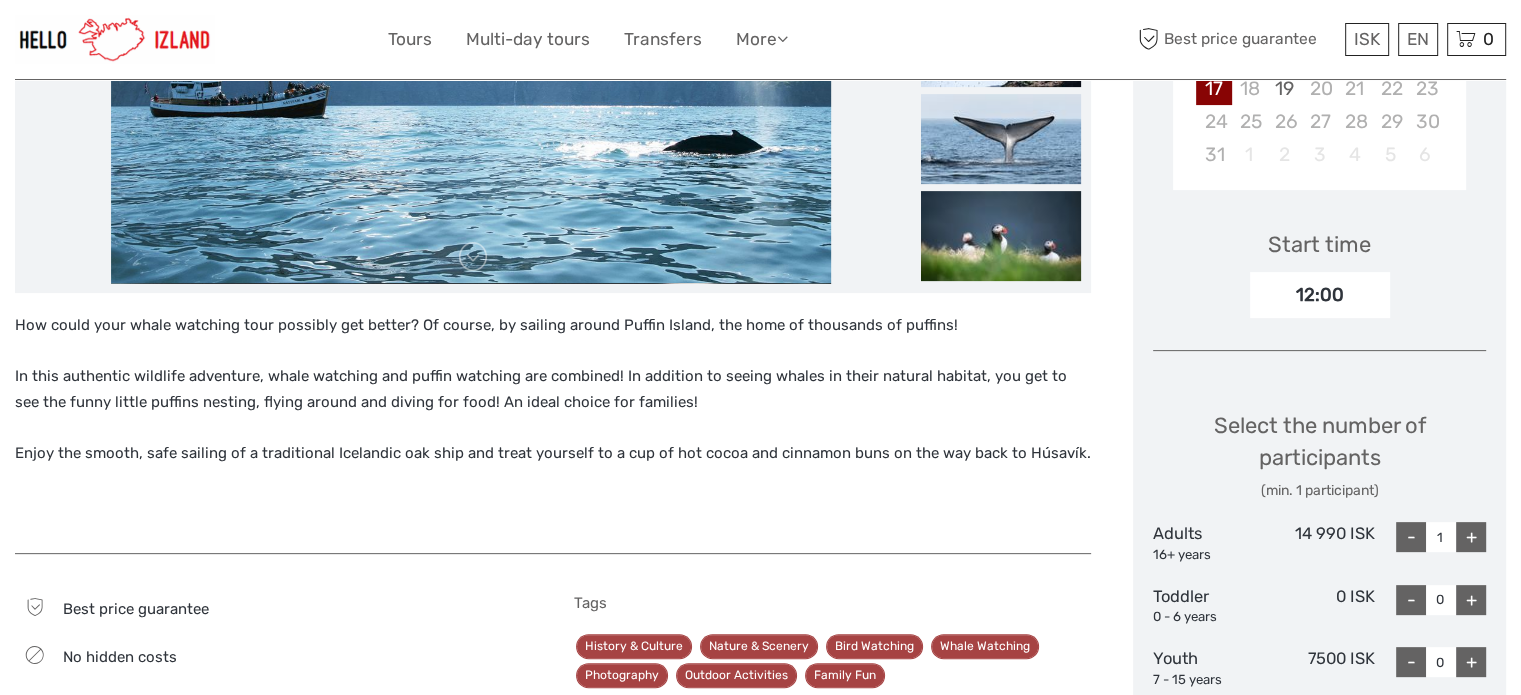 scroll, scrollTop: 700, scrollLeft: 0, axis: vertical 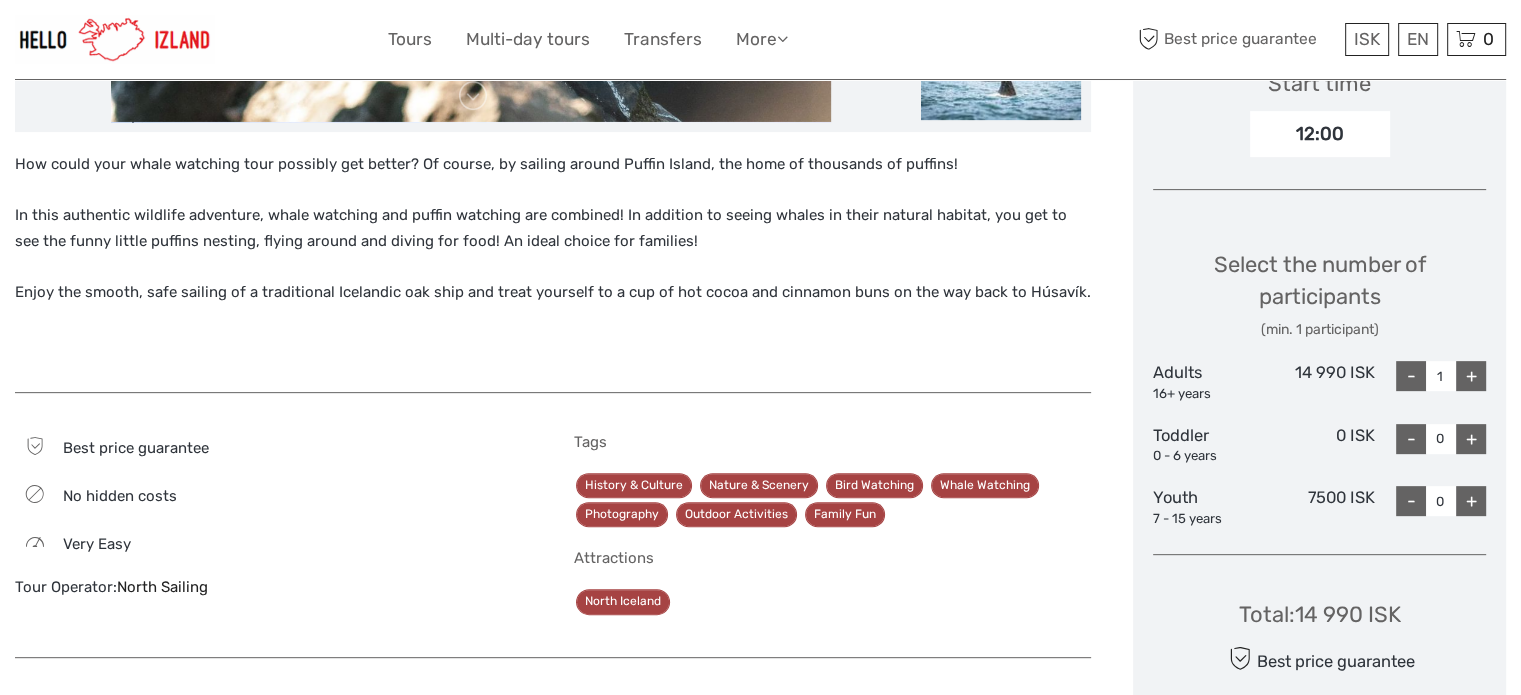 click on "+" at bounding box center [1471, 376] 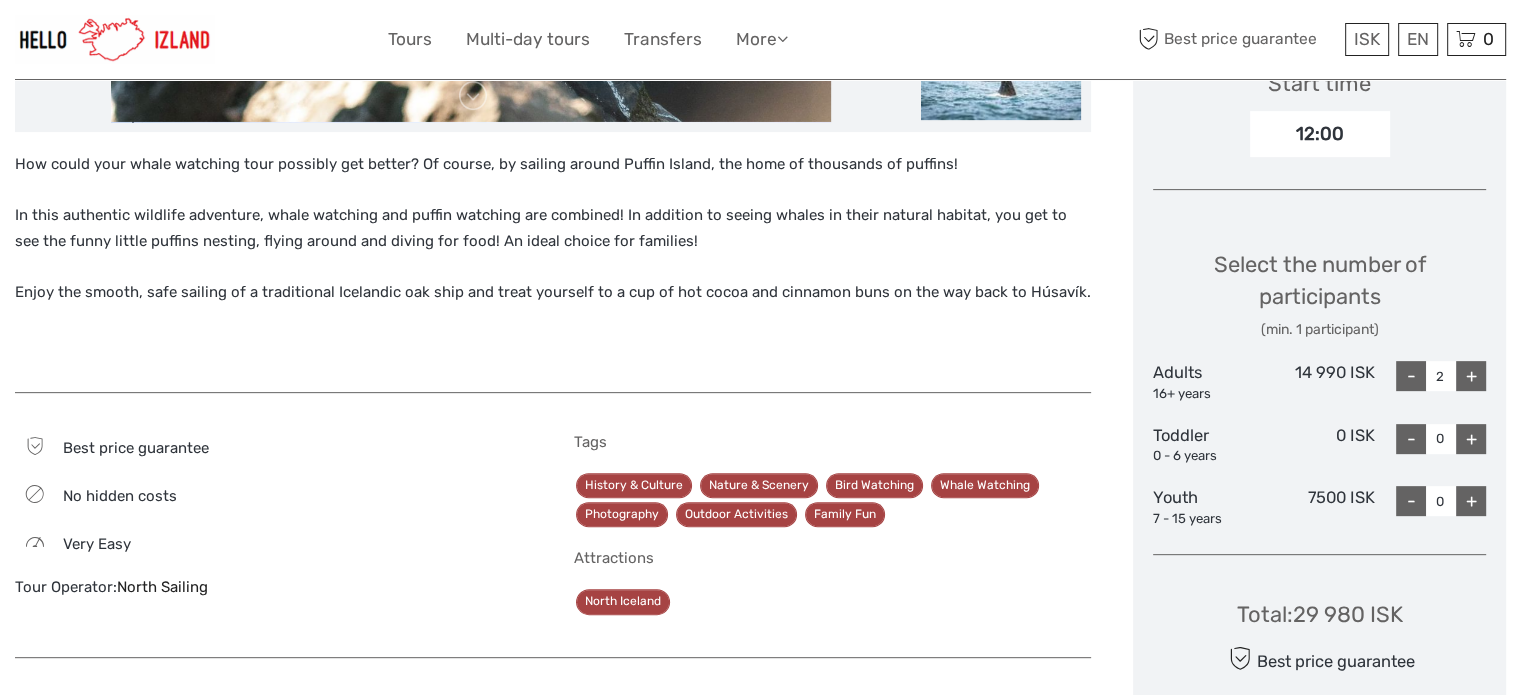 click on "+" at bounding box center [1471, 501] 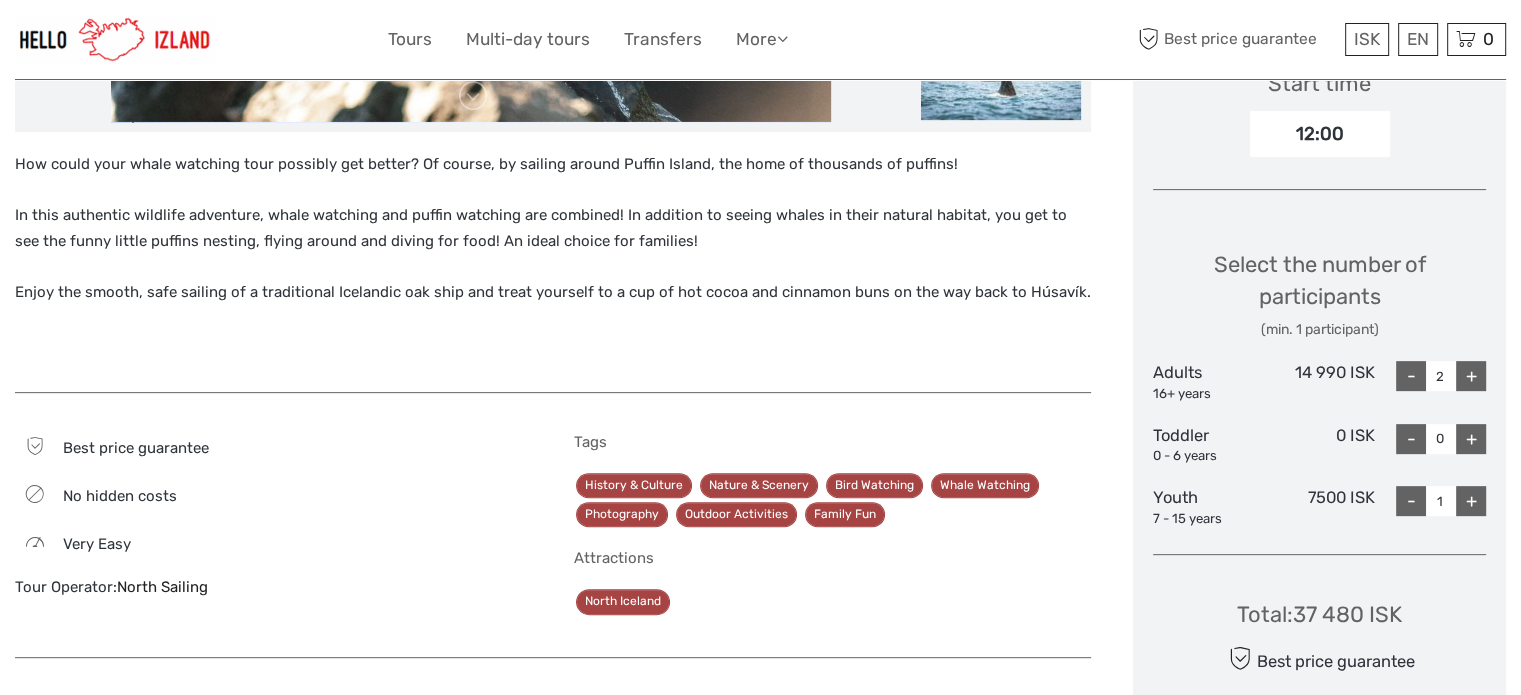 click on "+" at bounding box center (1471, 501) 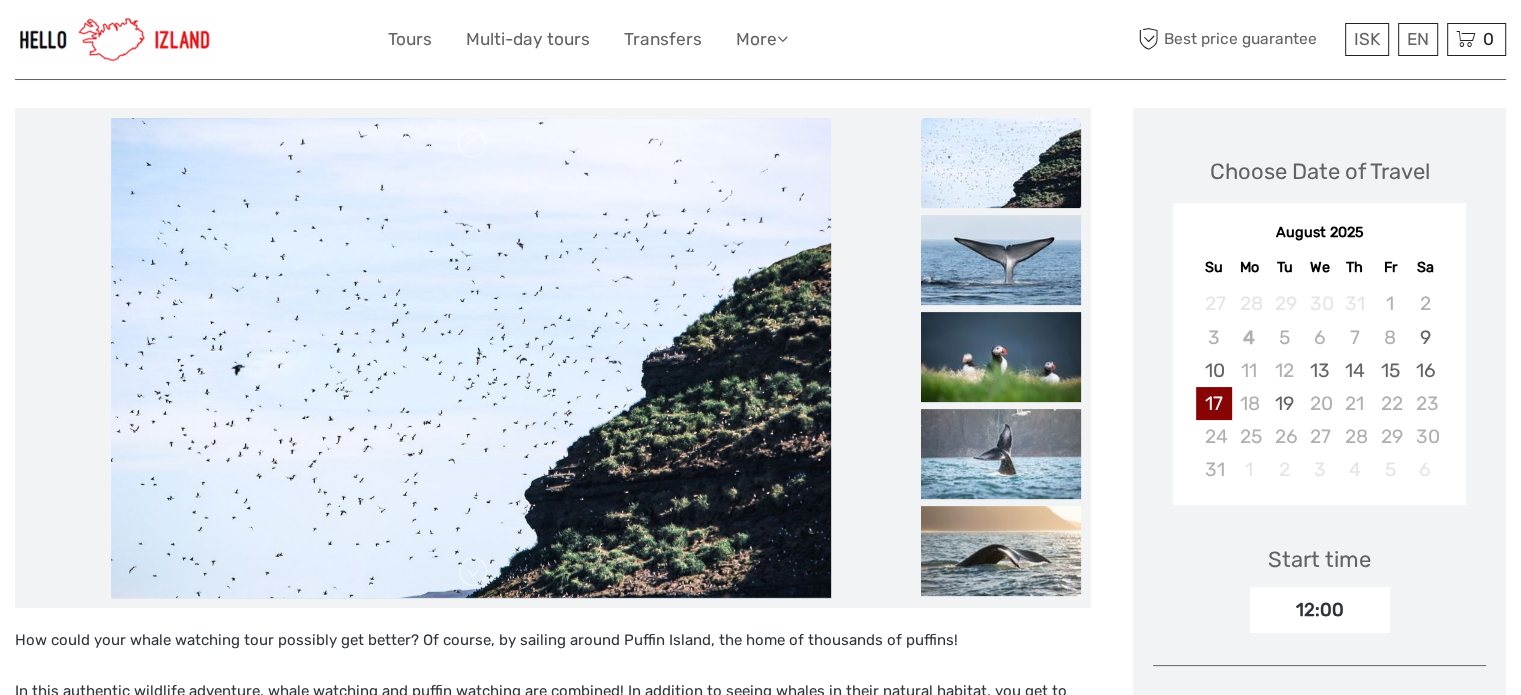 scroll, scrollTop: 100, scrollLeft: 0, axis: vertical 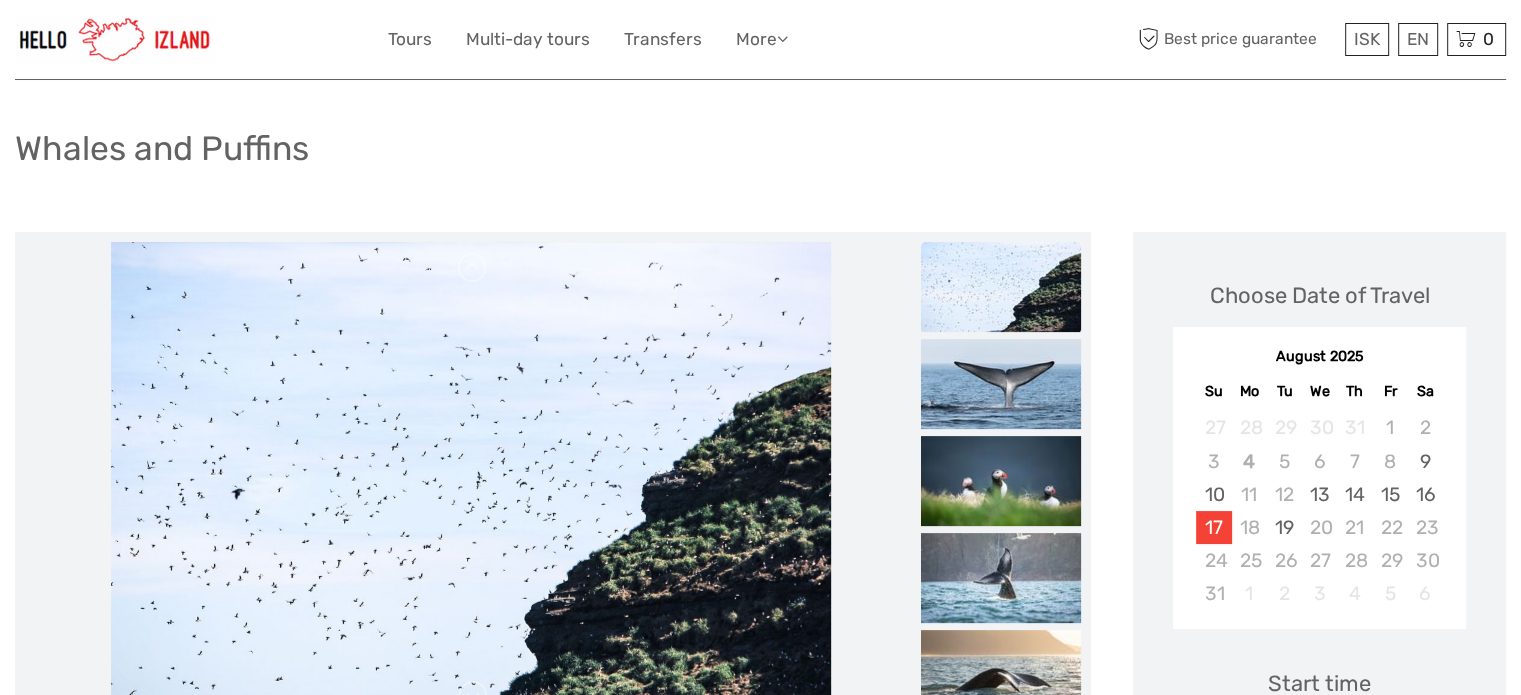 click on "17" at bounding box center (1213, 527) 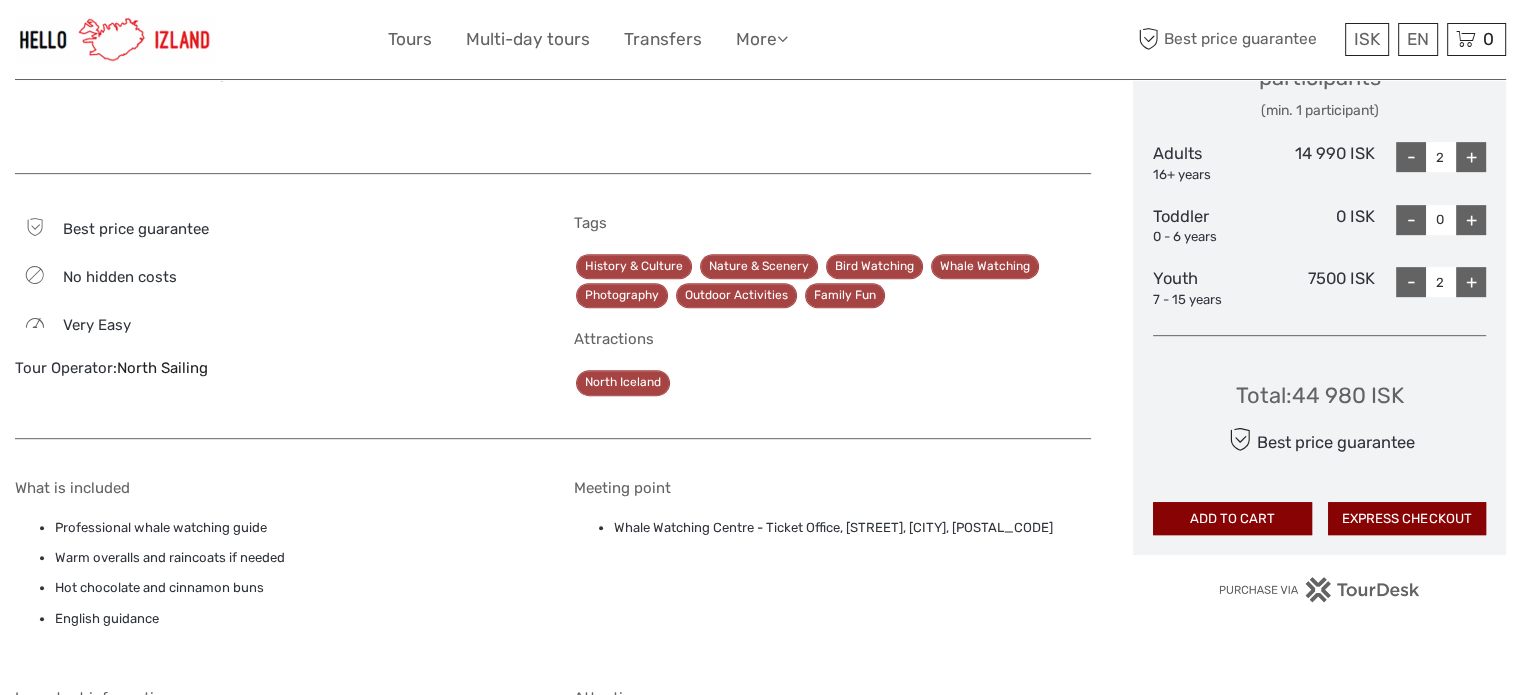 scroll, scrollTop: 1000, scrollLeft: 0, axis: vertical 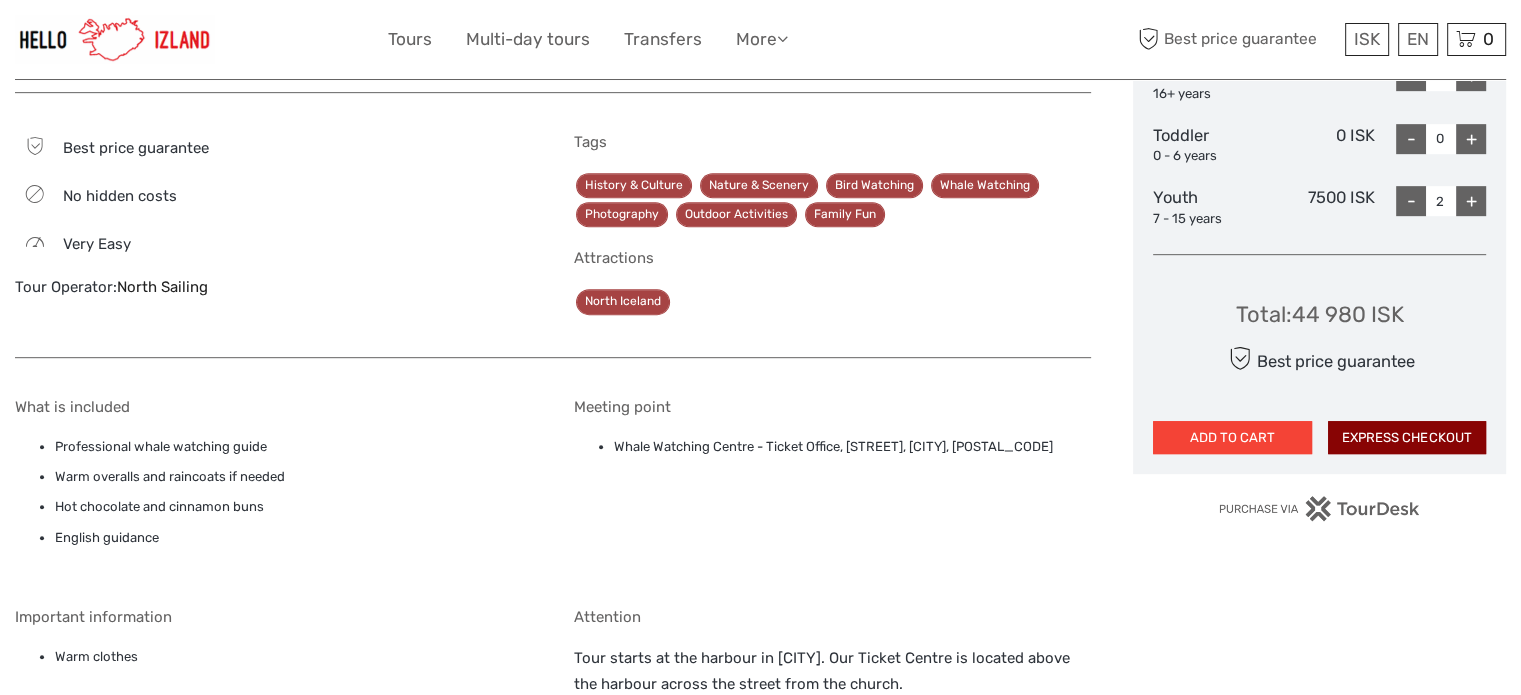 click on "ADD TO CART" at bounding box center (1232, 438) 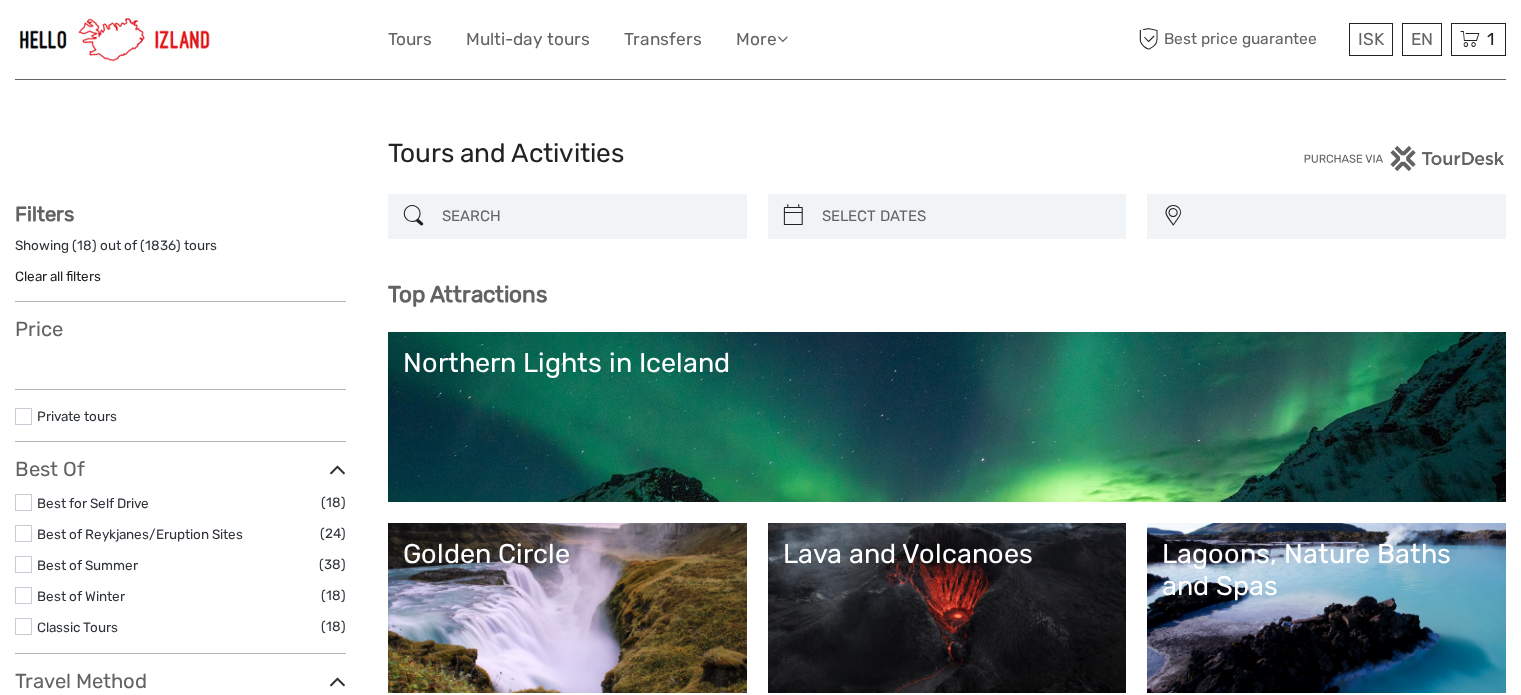 select 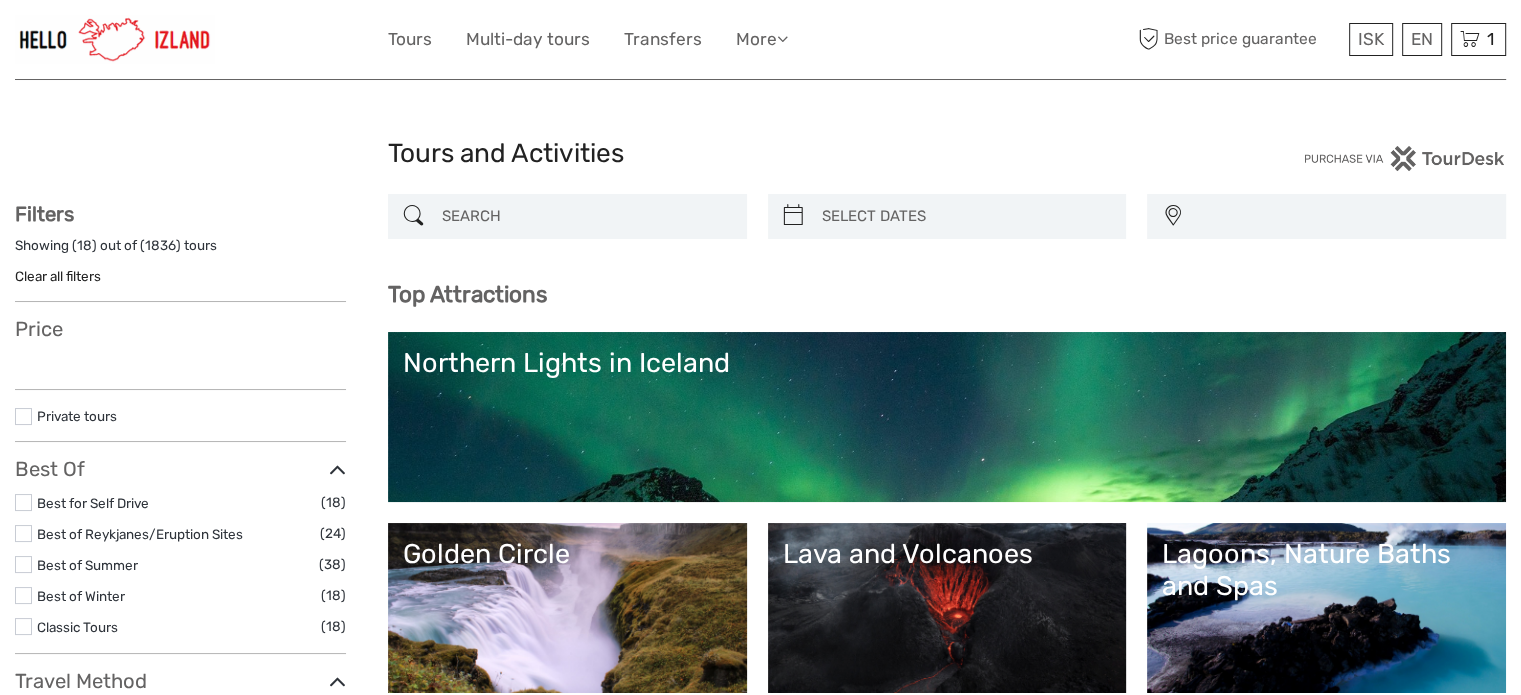 scroll, scrollTop: 0, scrollLeft: 0, axis: both 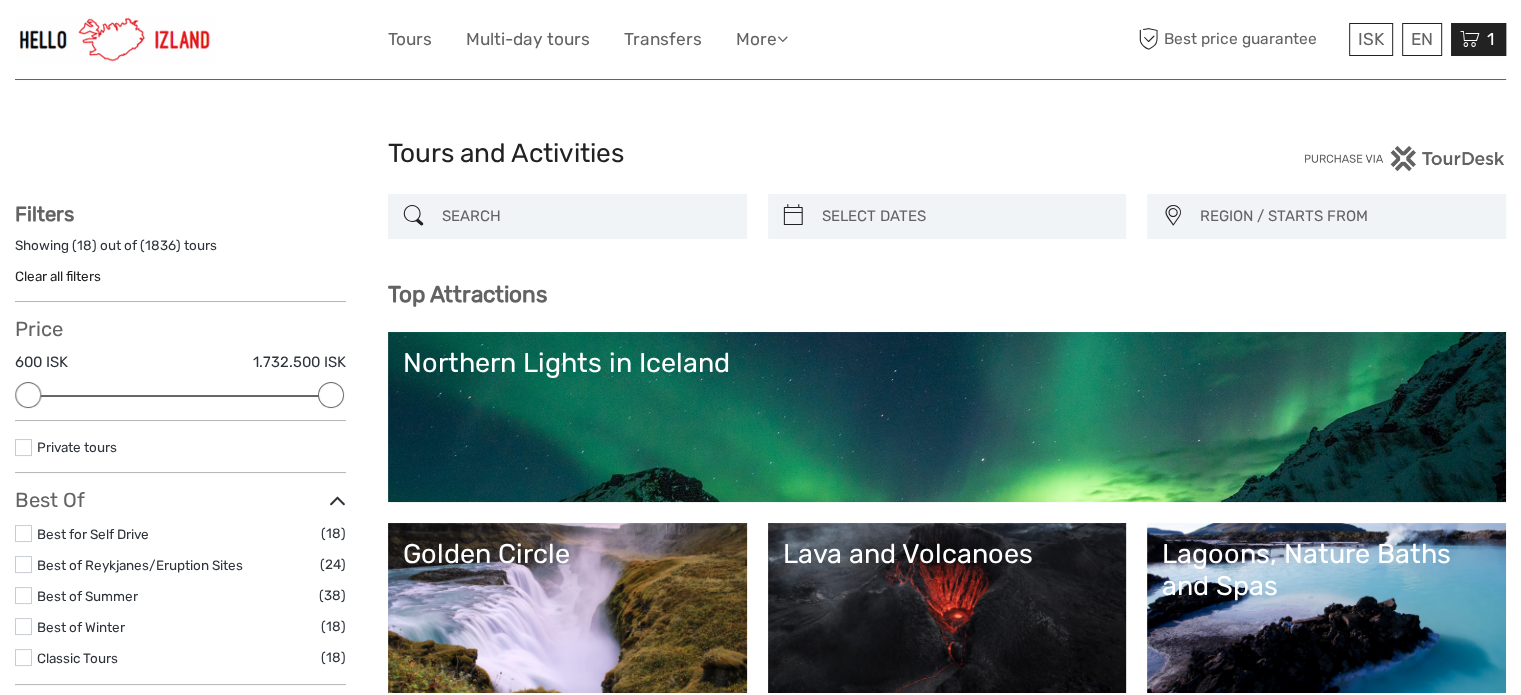 click on "1" at bounding box center (1490, 39) 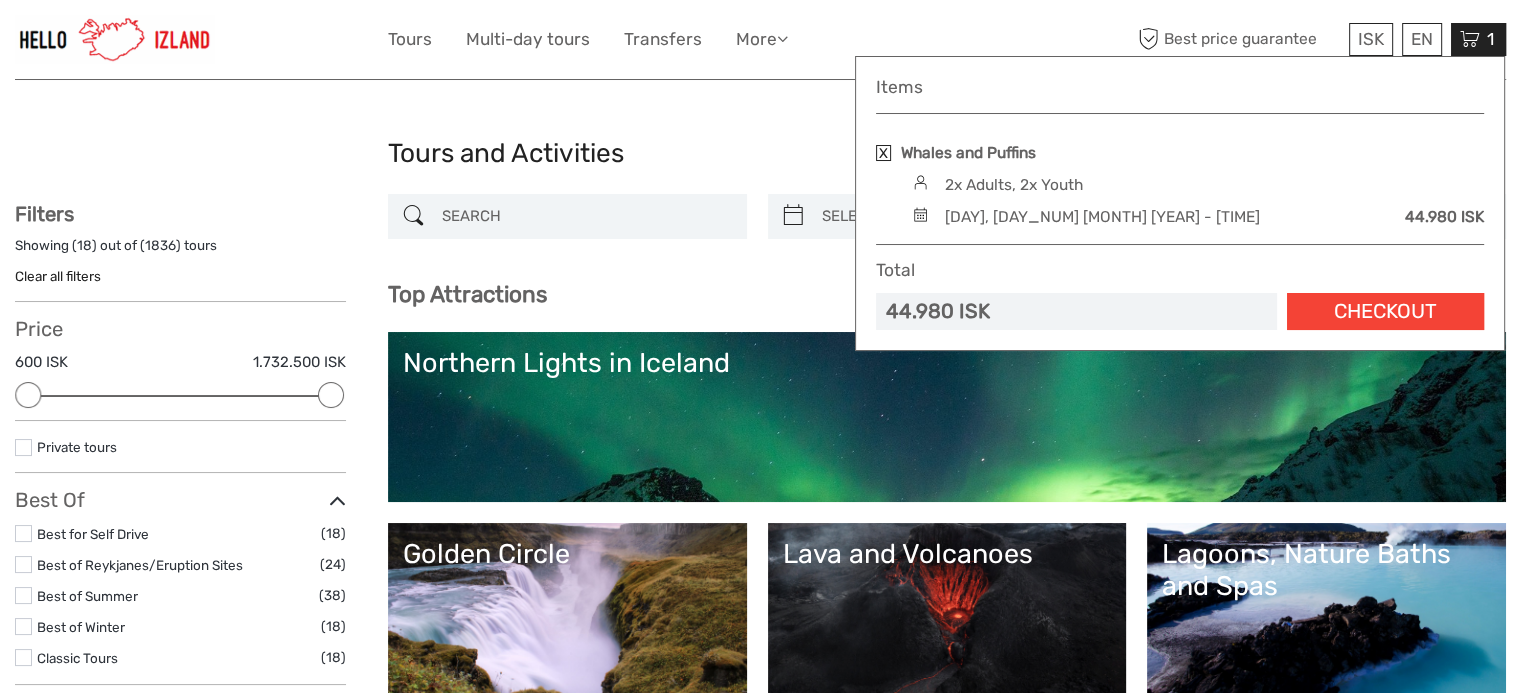 click on "Checkout" at bounding box center [1385, 311] 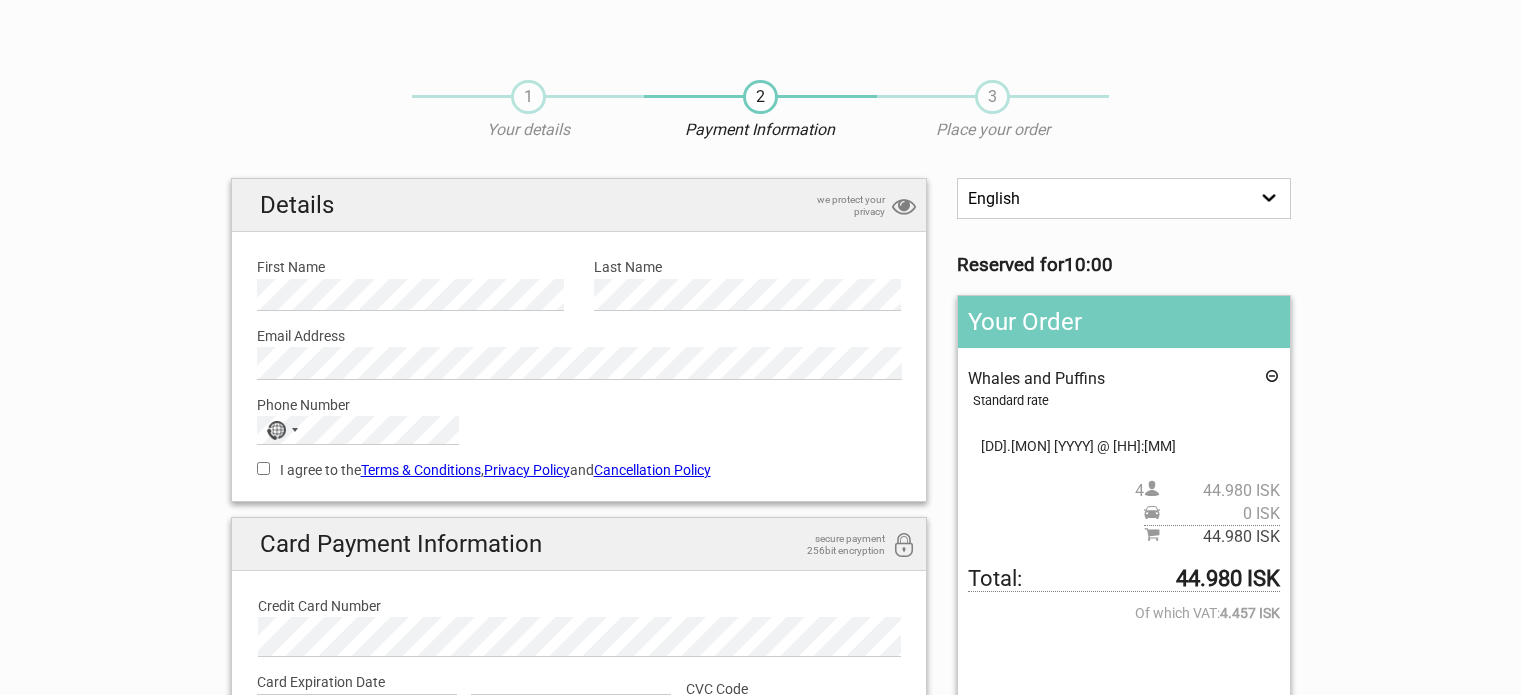 scroll, scrollTop: 0, scrollLeft: 0, axis: both 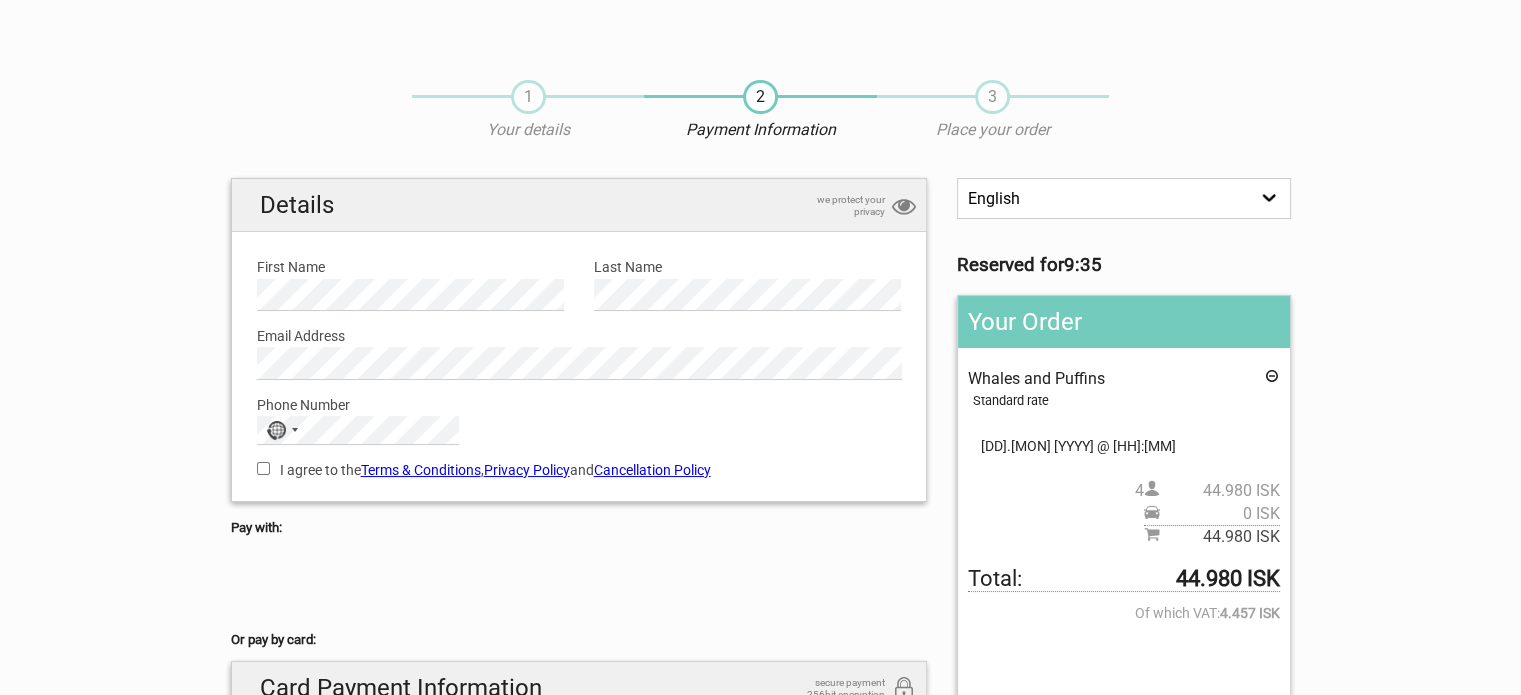 click on "English
Español
Deutsch" at bounding box center (1123, 198) 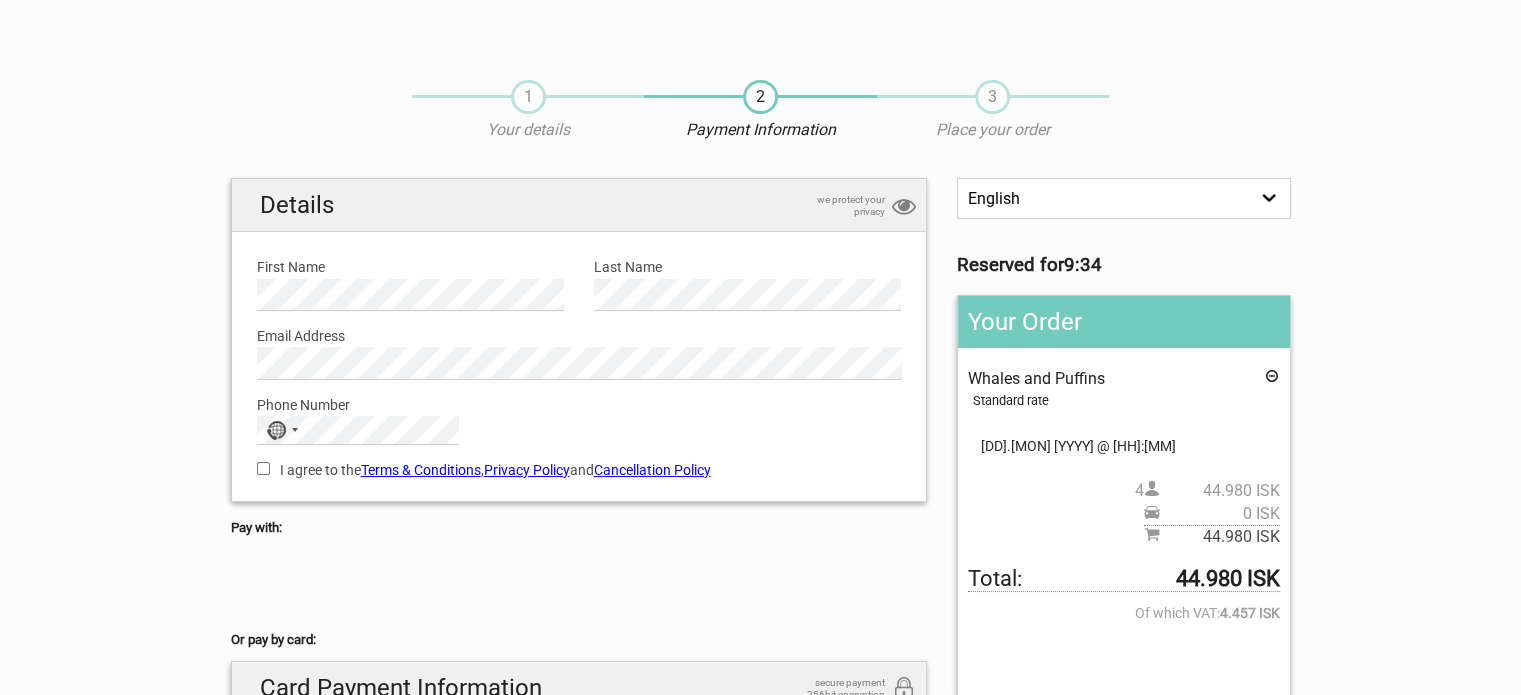 drag, startPoint x: 1266, startPoint y: 193, endPoint x: 1284, endPoint y: 199, distance: 18.973665 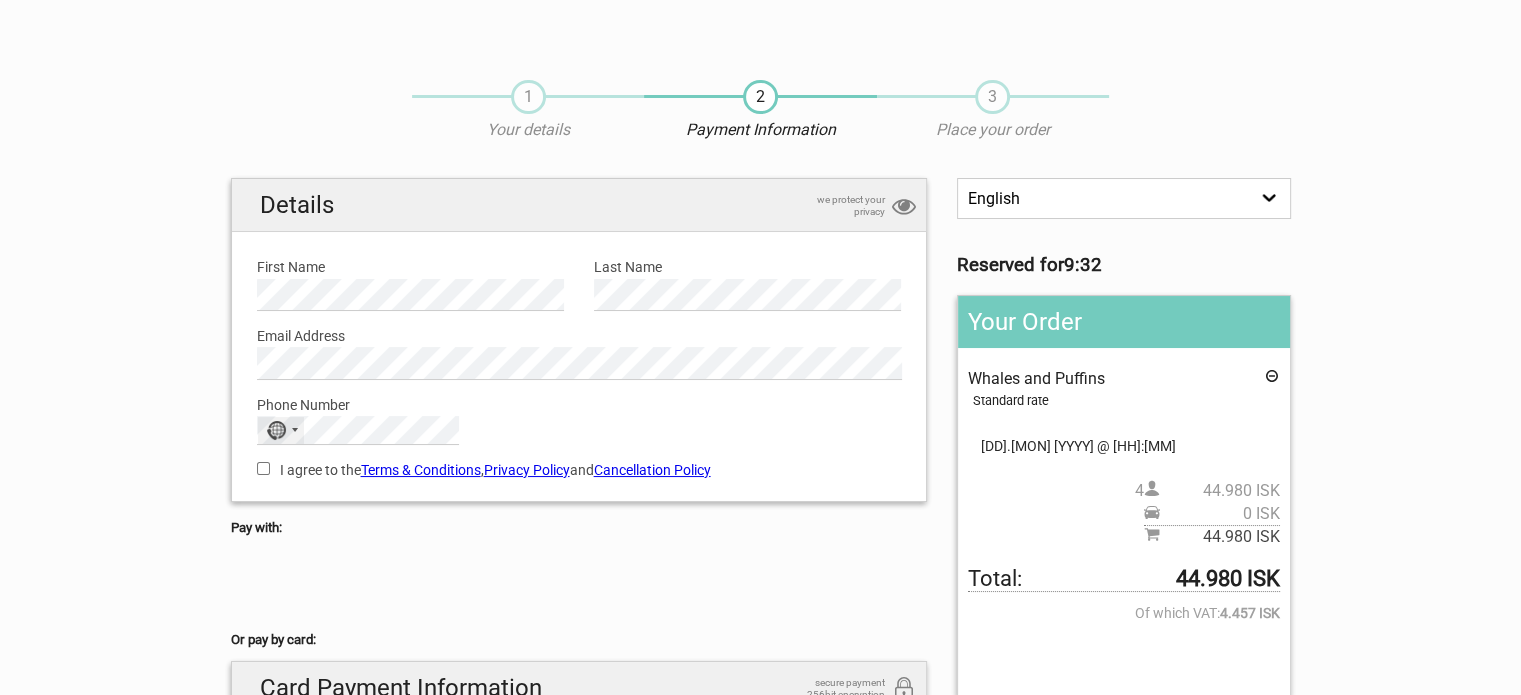 click on "No country selected" at bounding box center (276, 430) 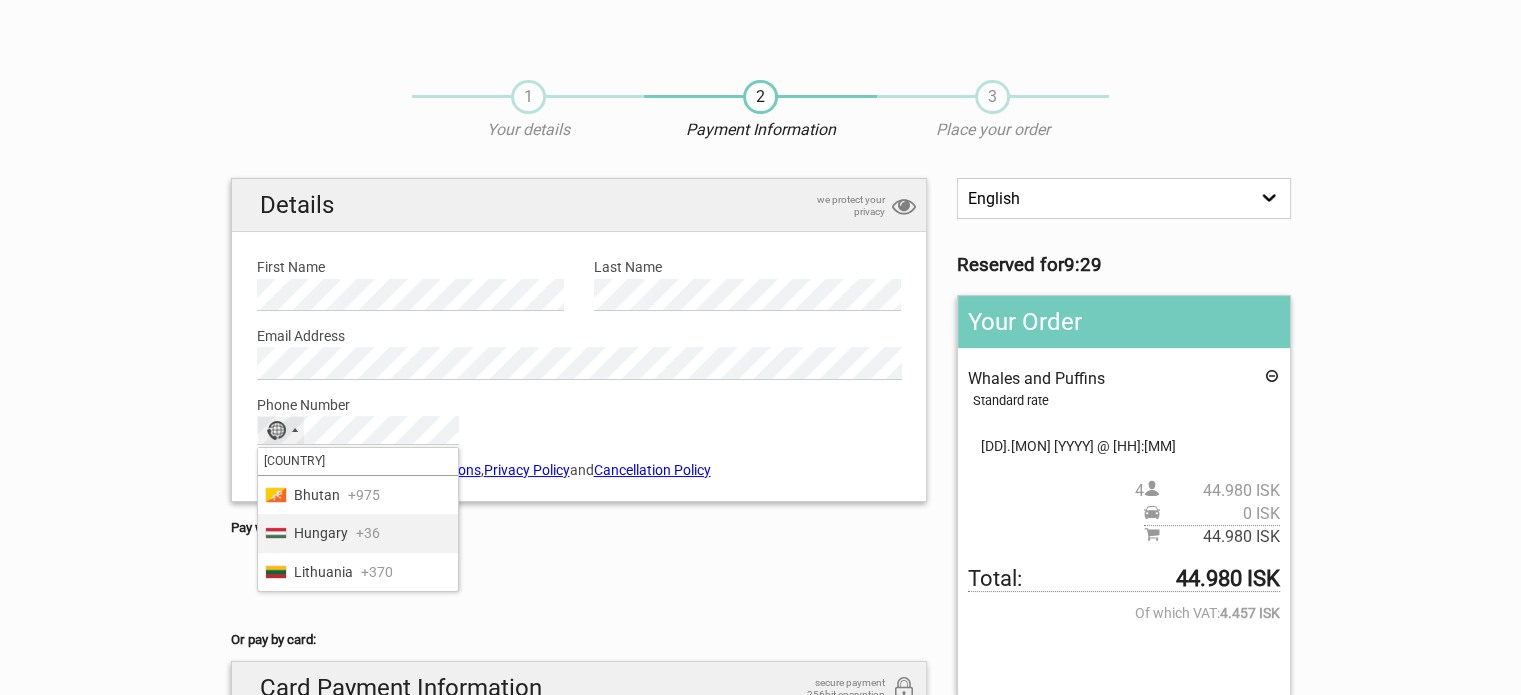 type on "hu" 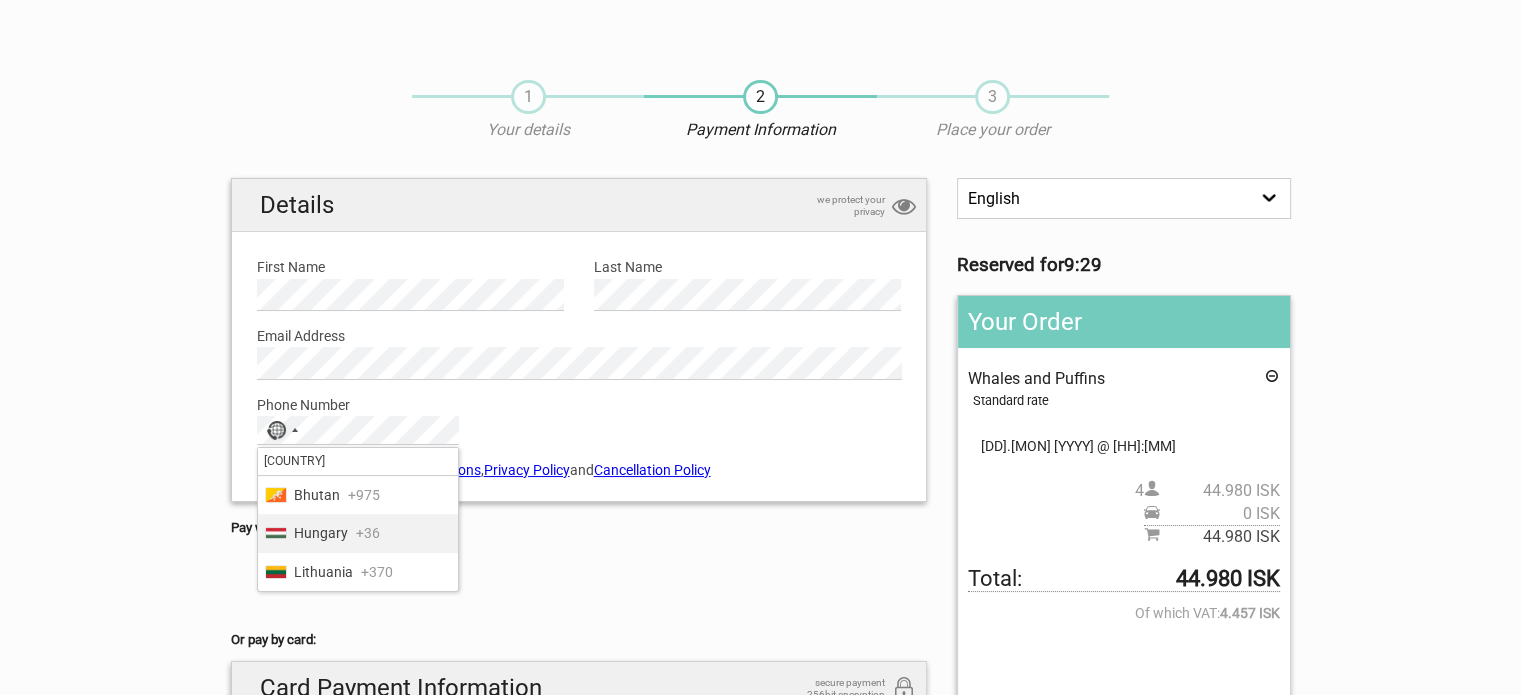 click on "Hungary" at bounding box center (321, 533) 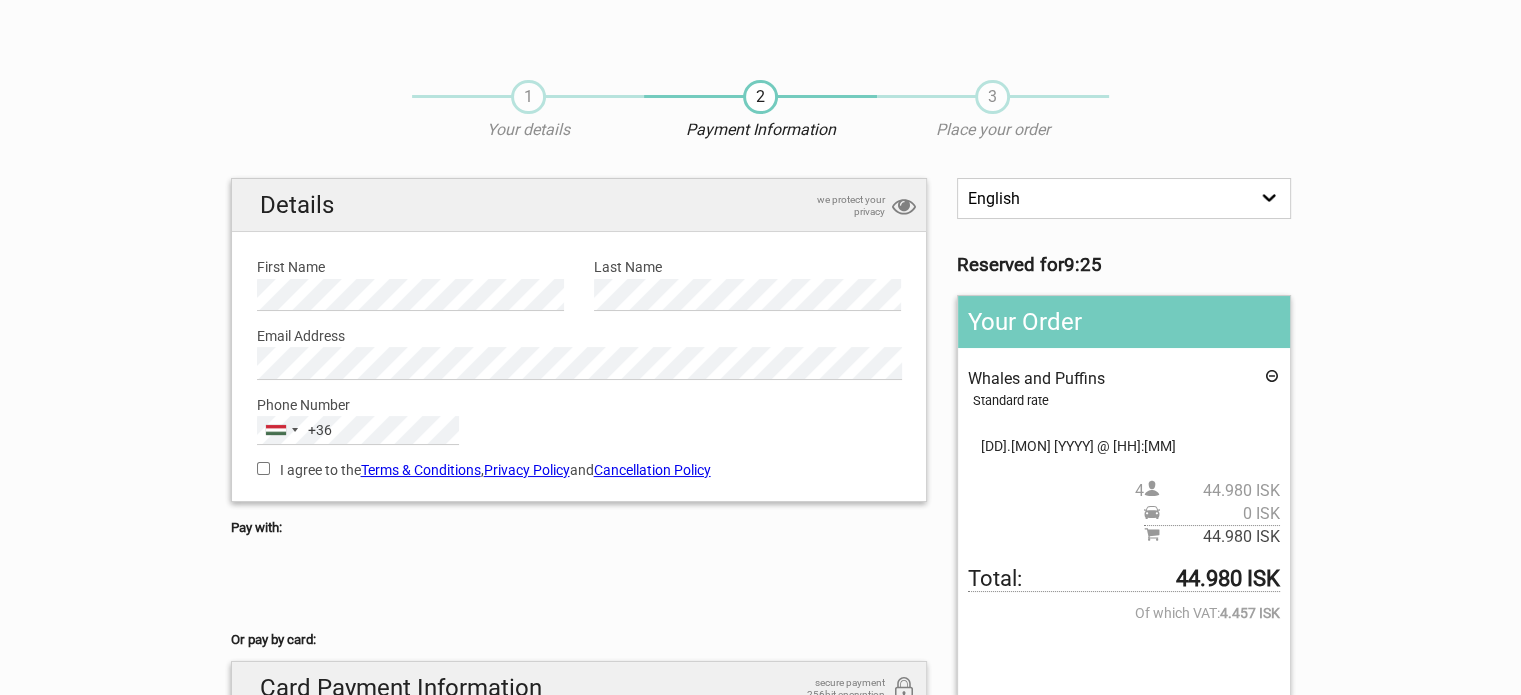 drag, startPoint x: 273, startPoint y: 459, endPoint x: 376, endPoint y: 517, distance: 118.20744 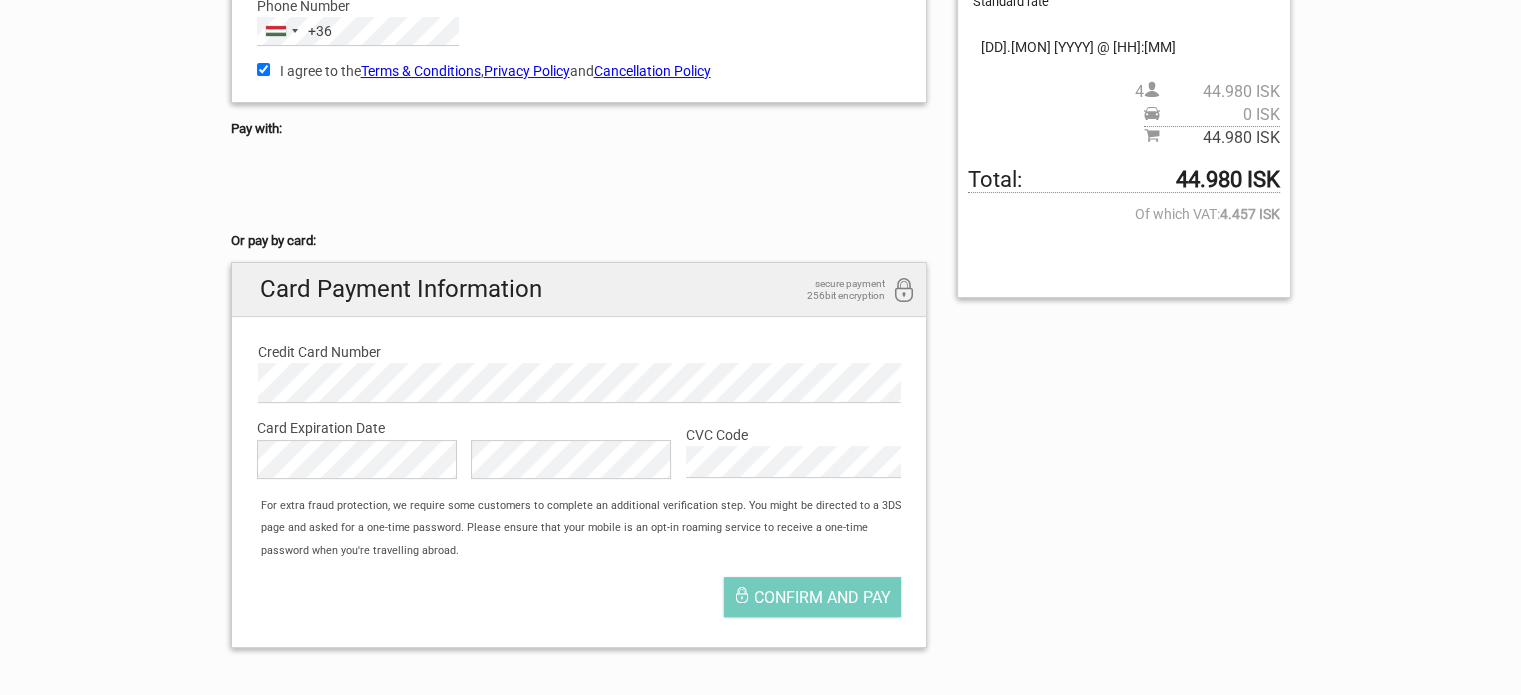 scroll, scrollTop: 400, scrollLeft: 0, axis: vertical 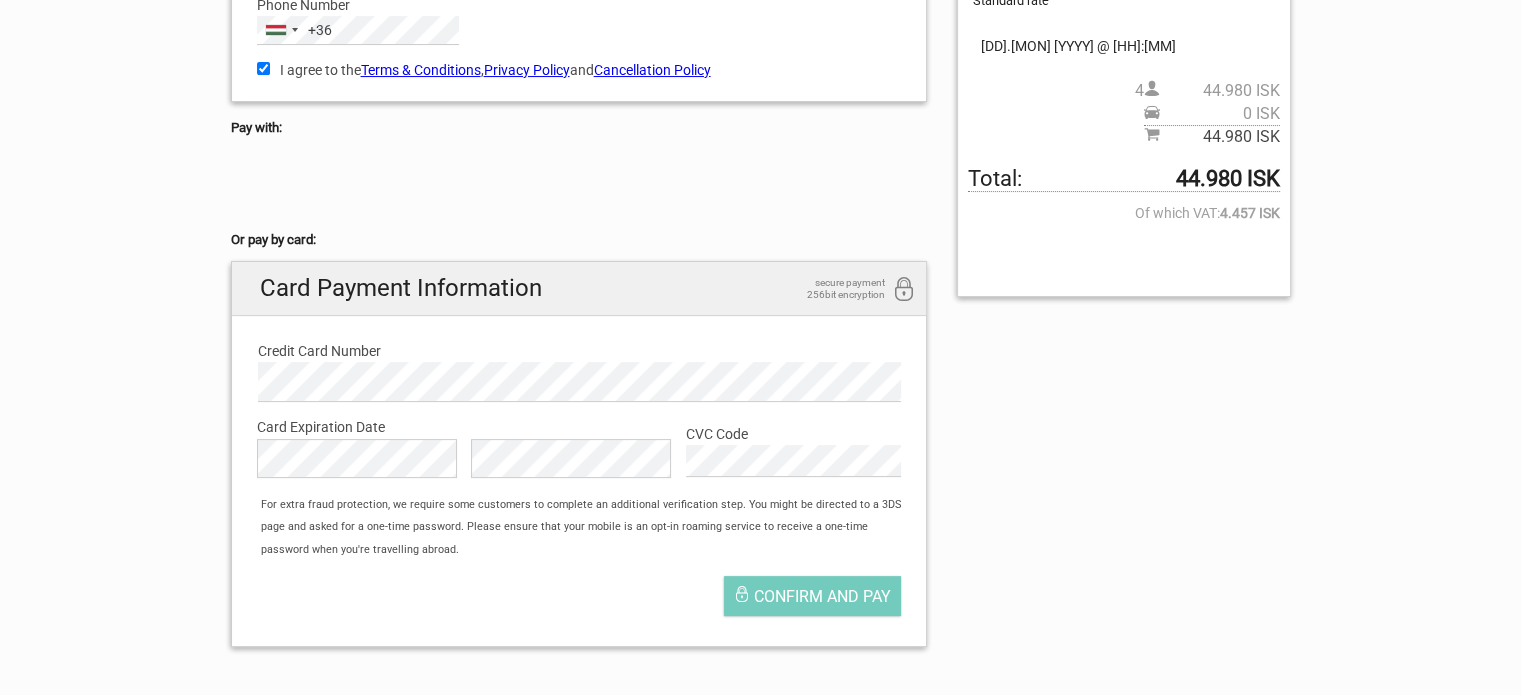 click at bounding box center (579, 184) 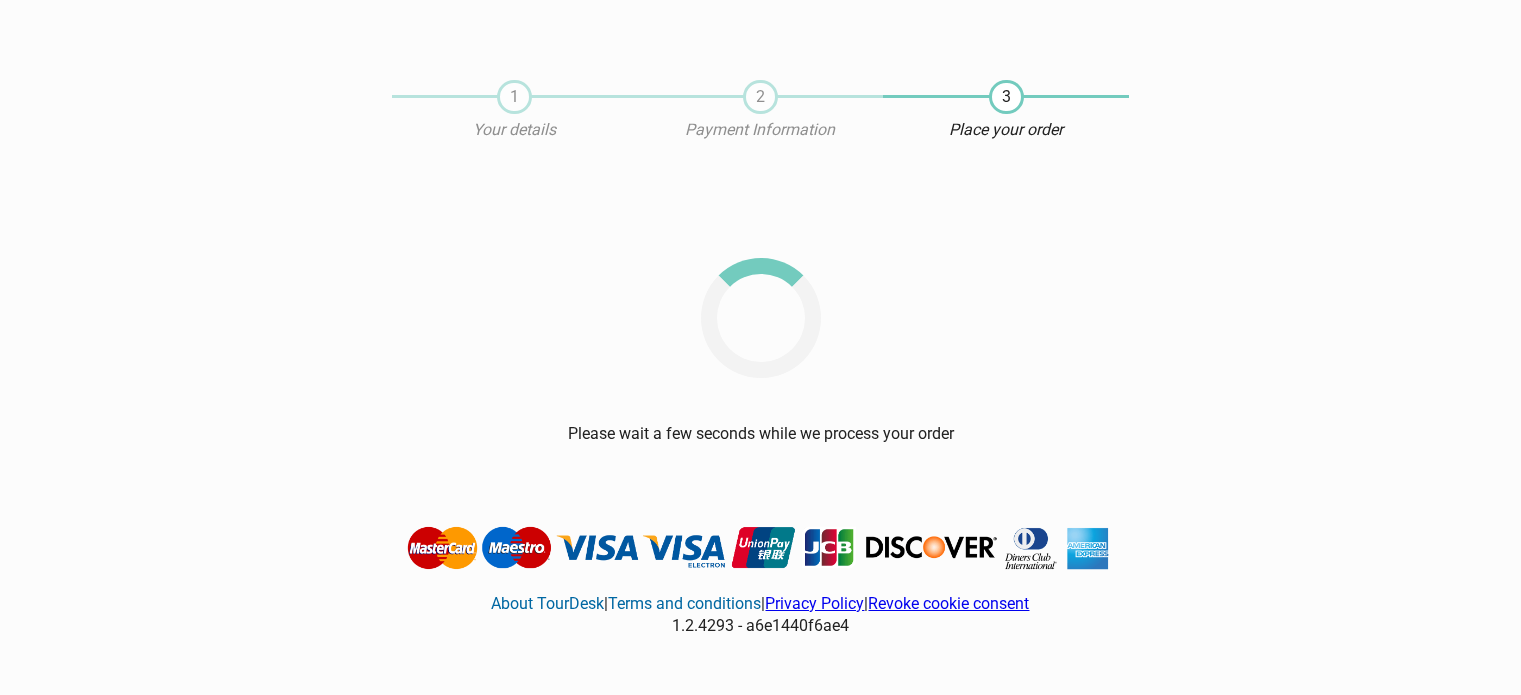 scroll, scrollTop: 0, scrollLeft: 0, axis: both 